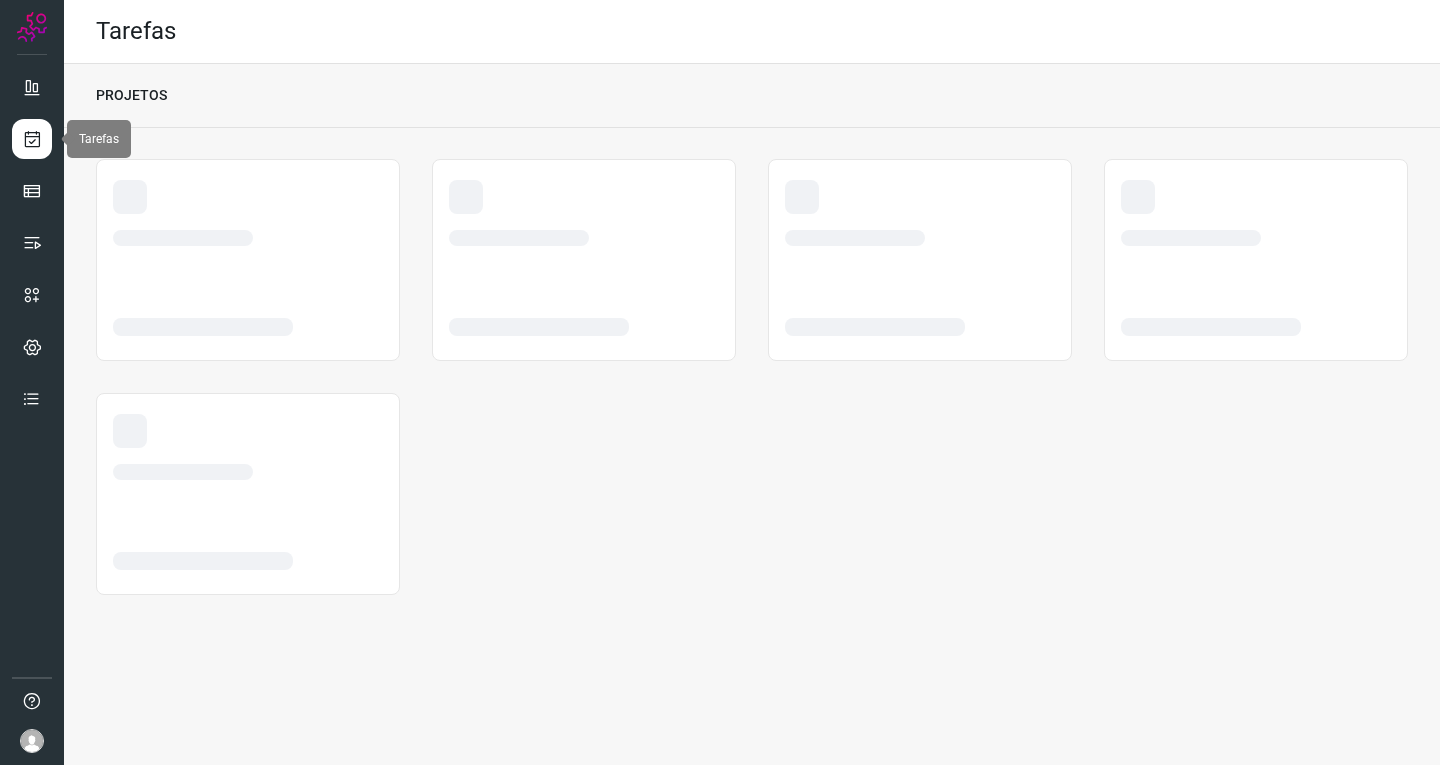 scroll, scrollTop: 0, scrollLeft: 0, axis: both 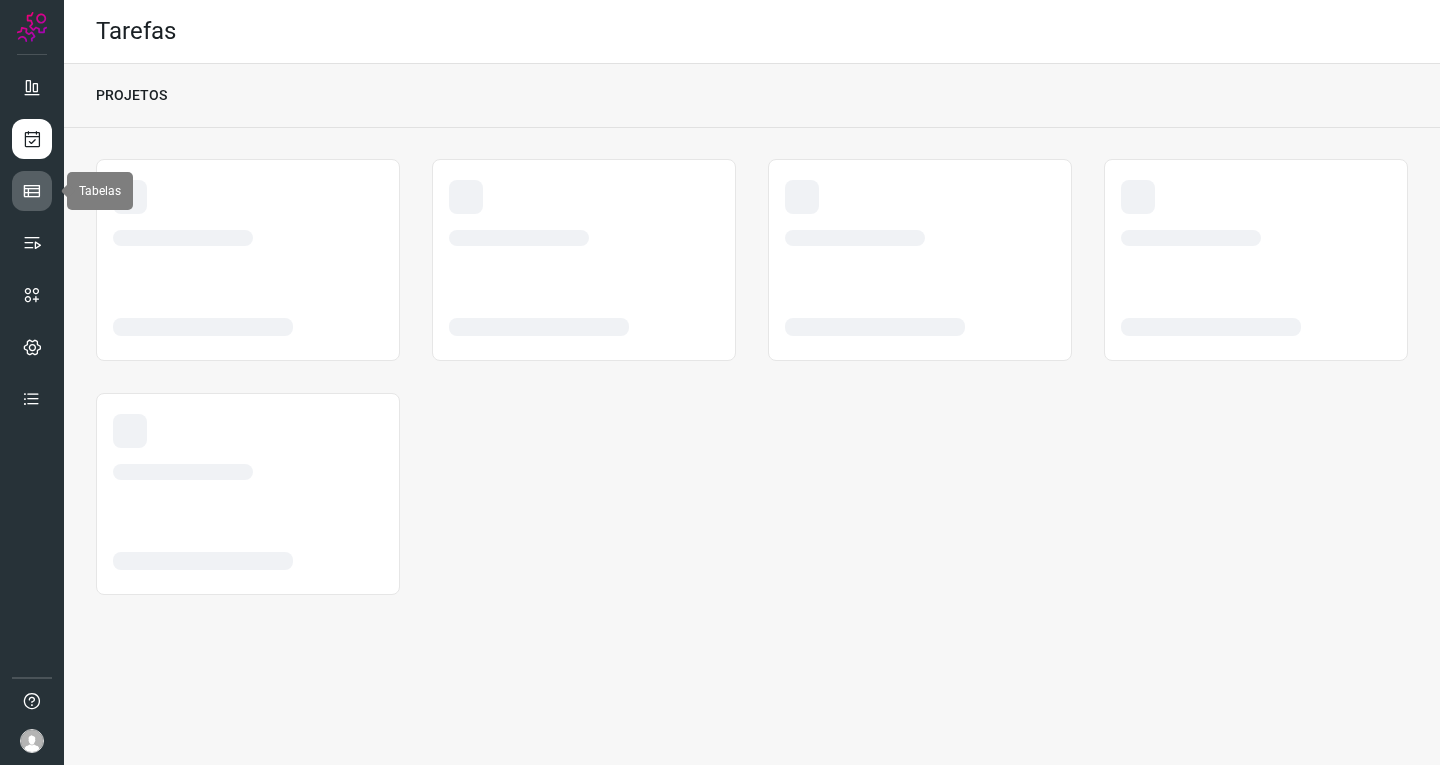 click at bounding box center (32, 191) 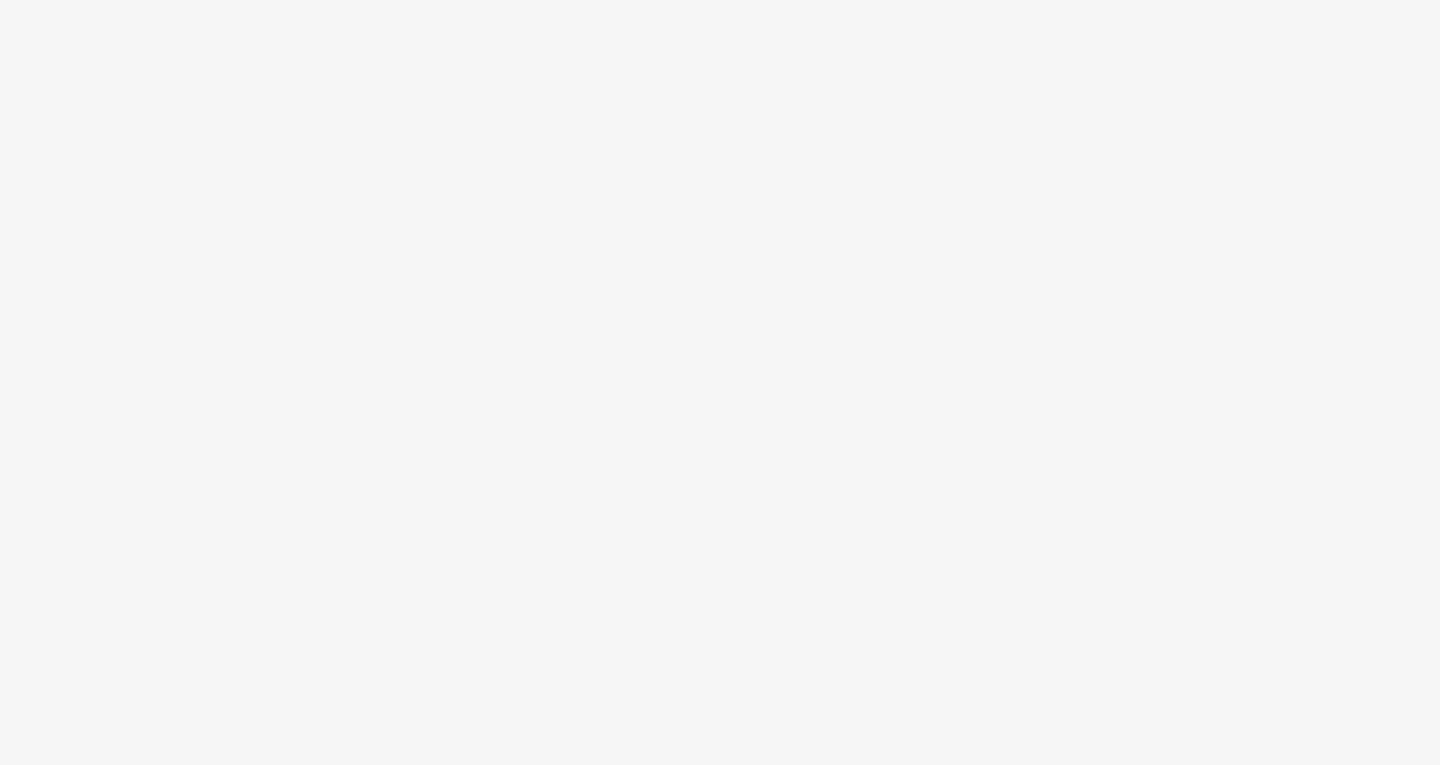 scroll, scrollTop: 0, scrollLeft: 0, axis: both 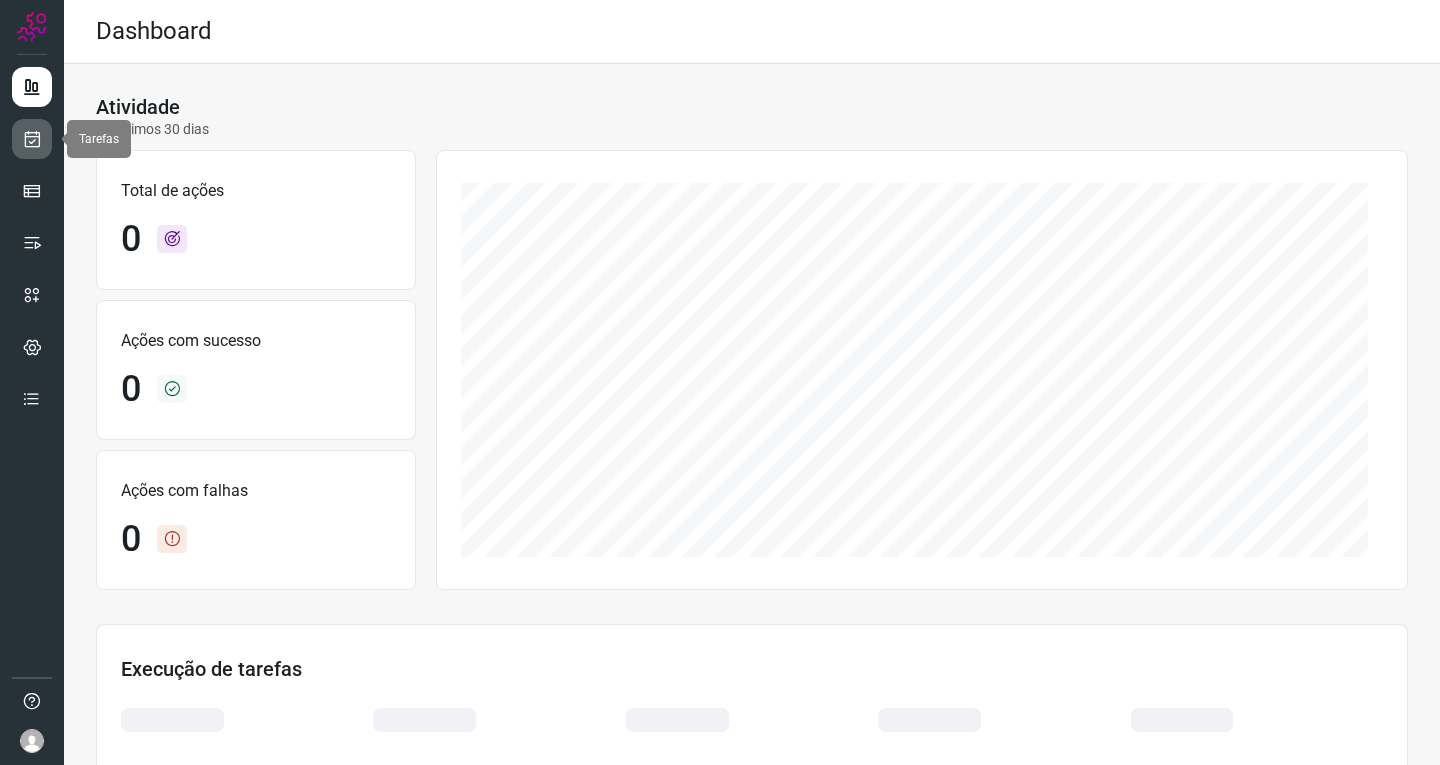 click at bounding box center (32, 139) 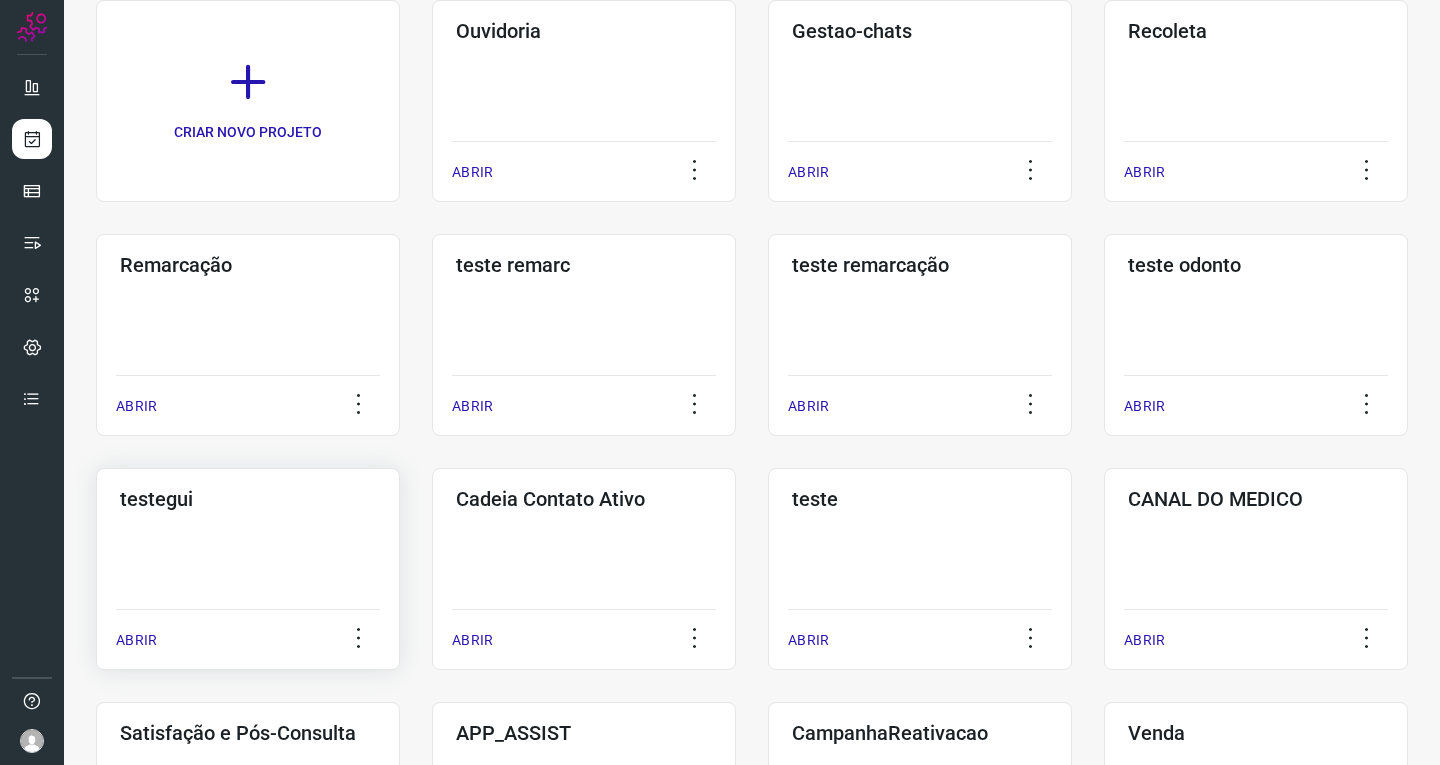 scroll, scrollTop: 400, scrollLeft: 0, axis: vertical 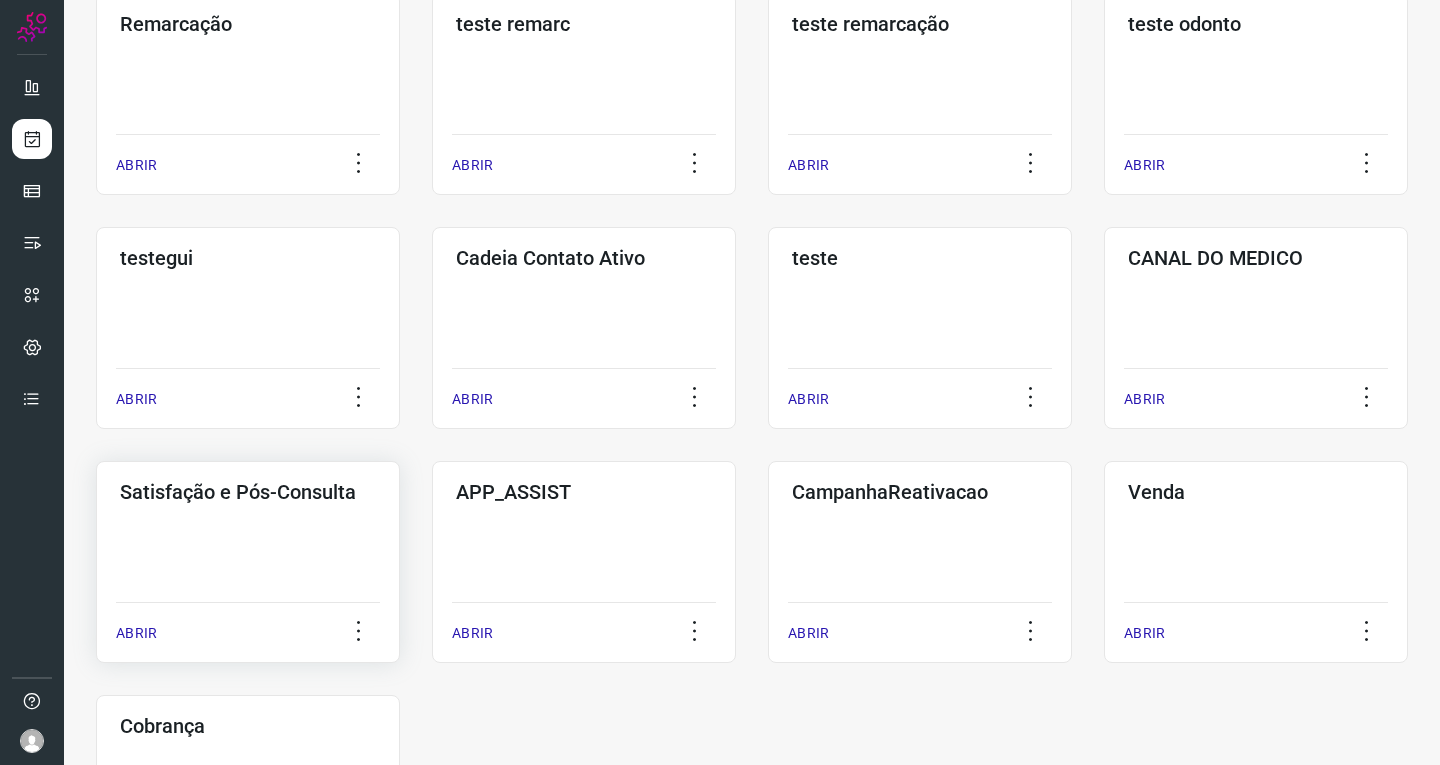 click on "Satisfação e Pós-Consulta  ABRIR" 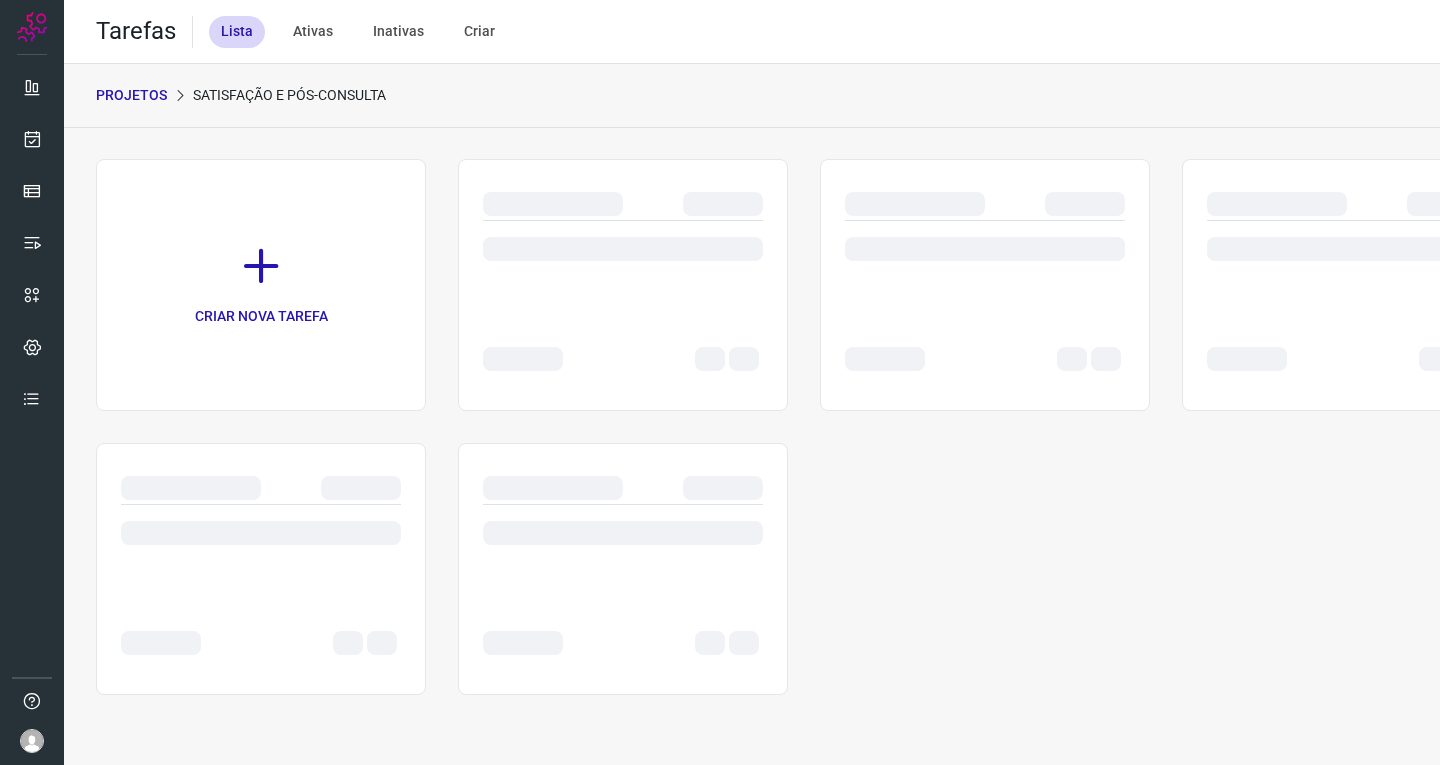 scroll, scrollTop: 0, scrollLeft: 0, axis: both 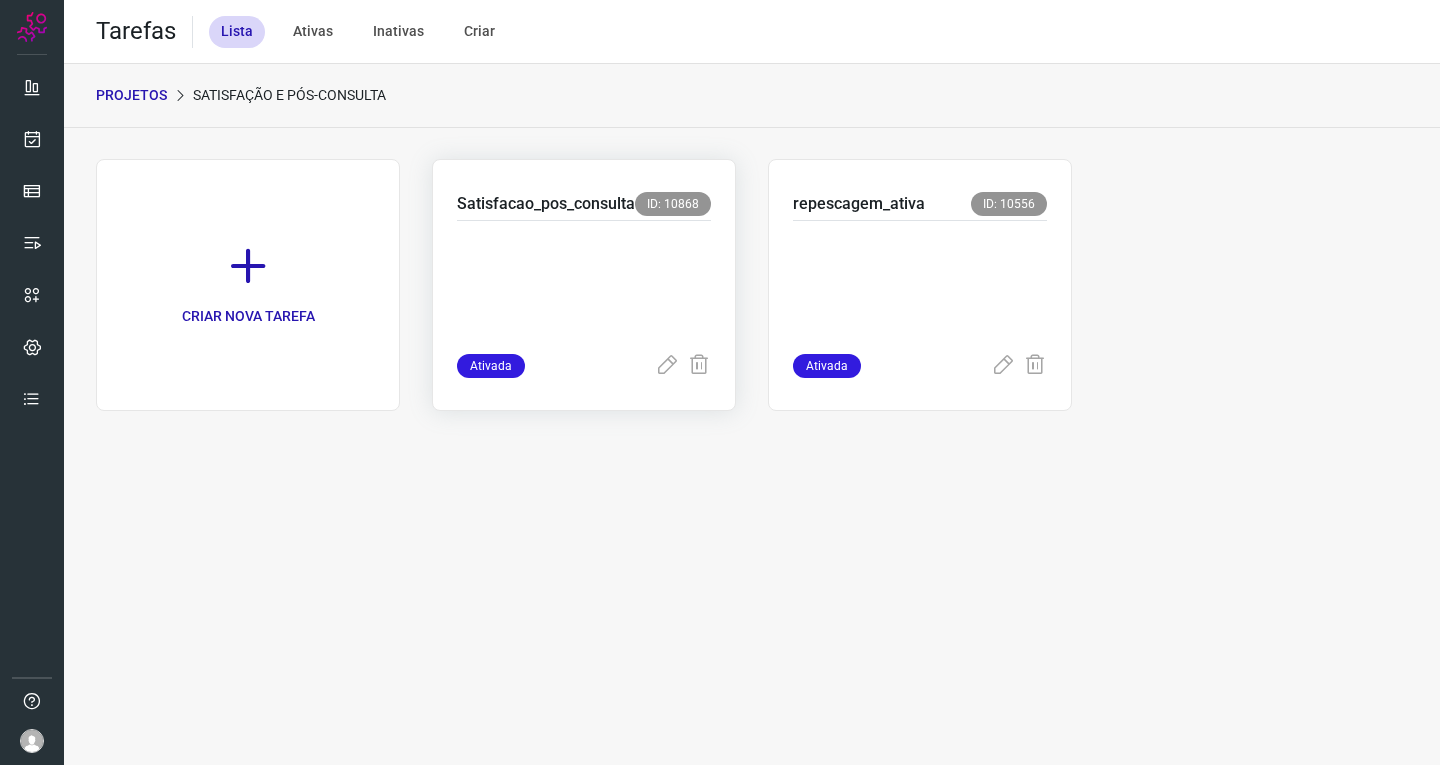 click at bounding box center [584, 283] 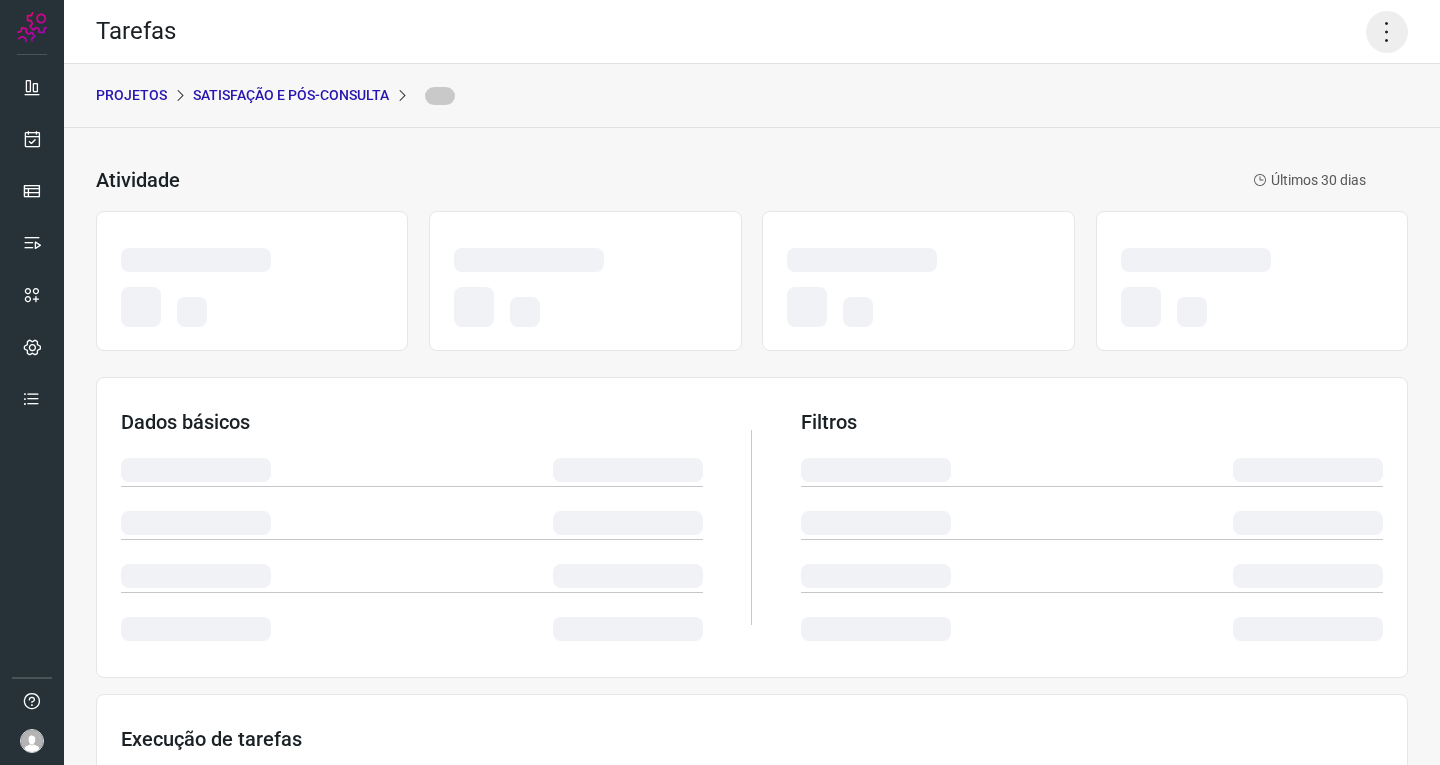 click 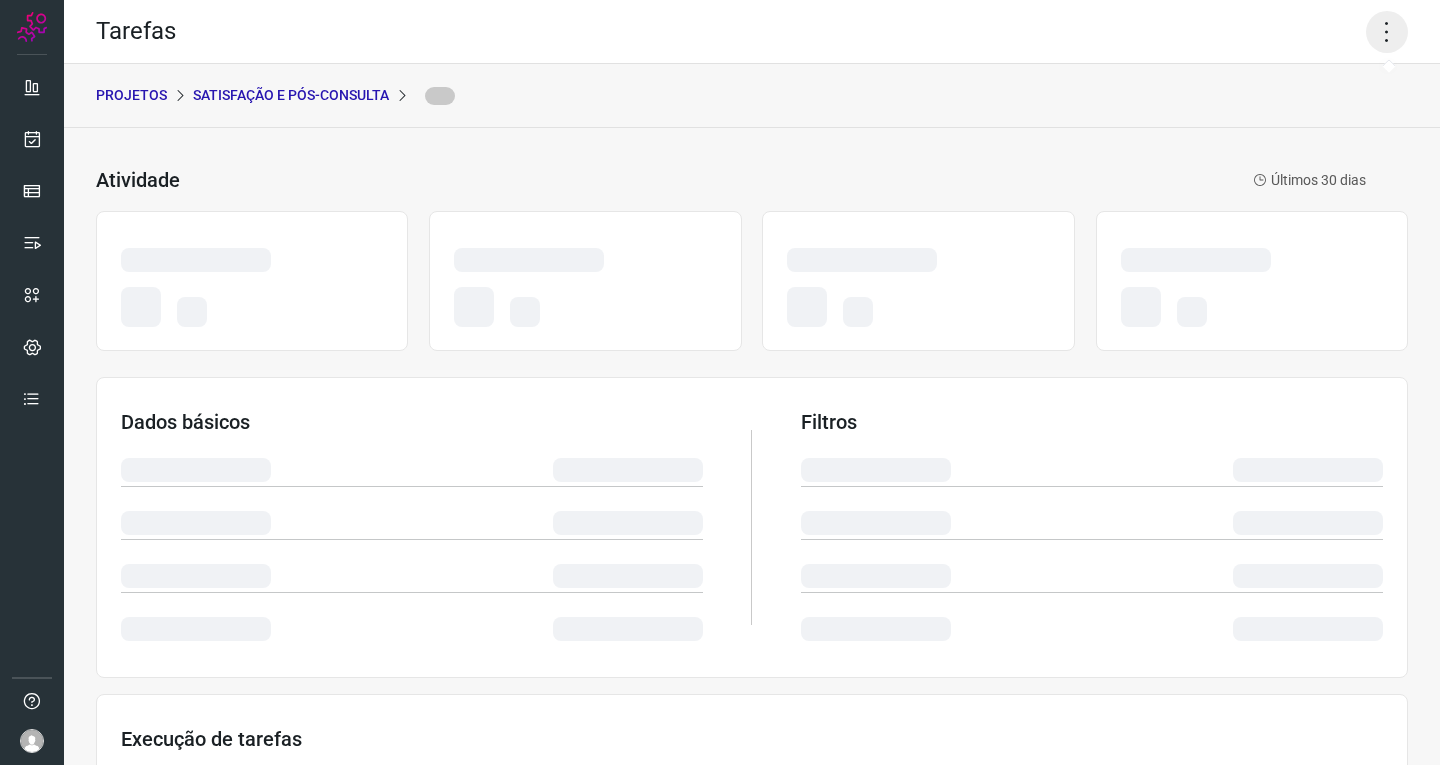 click 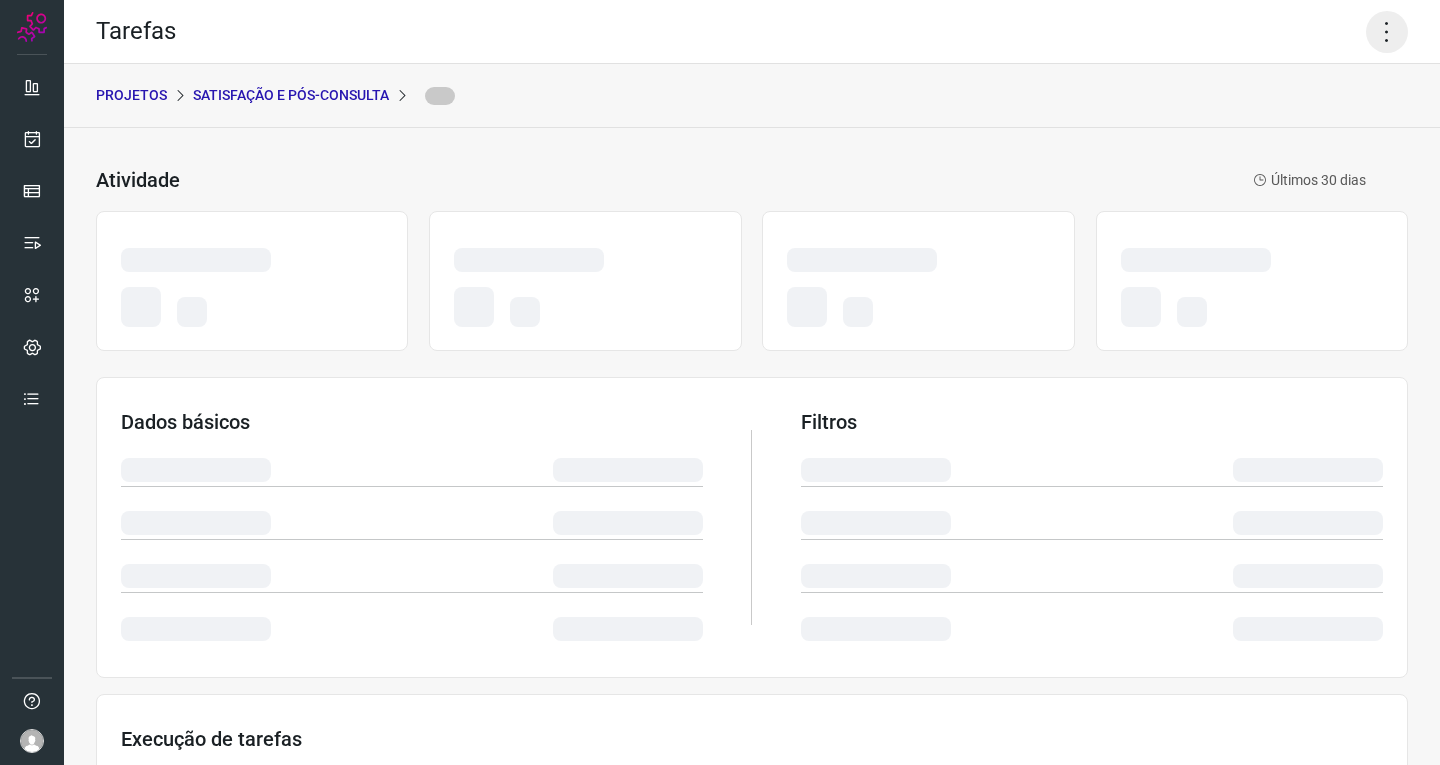 click 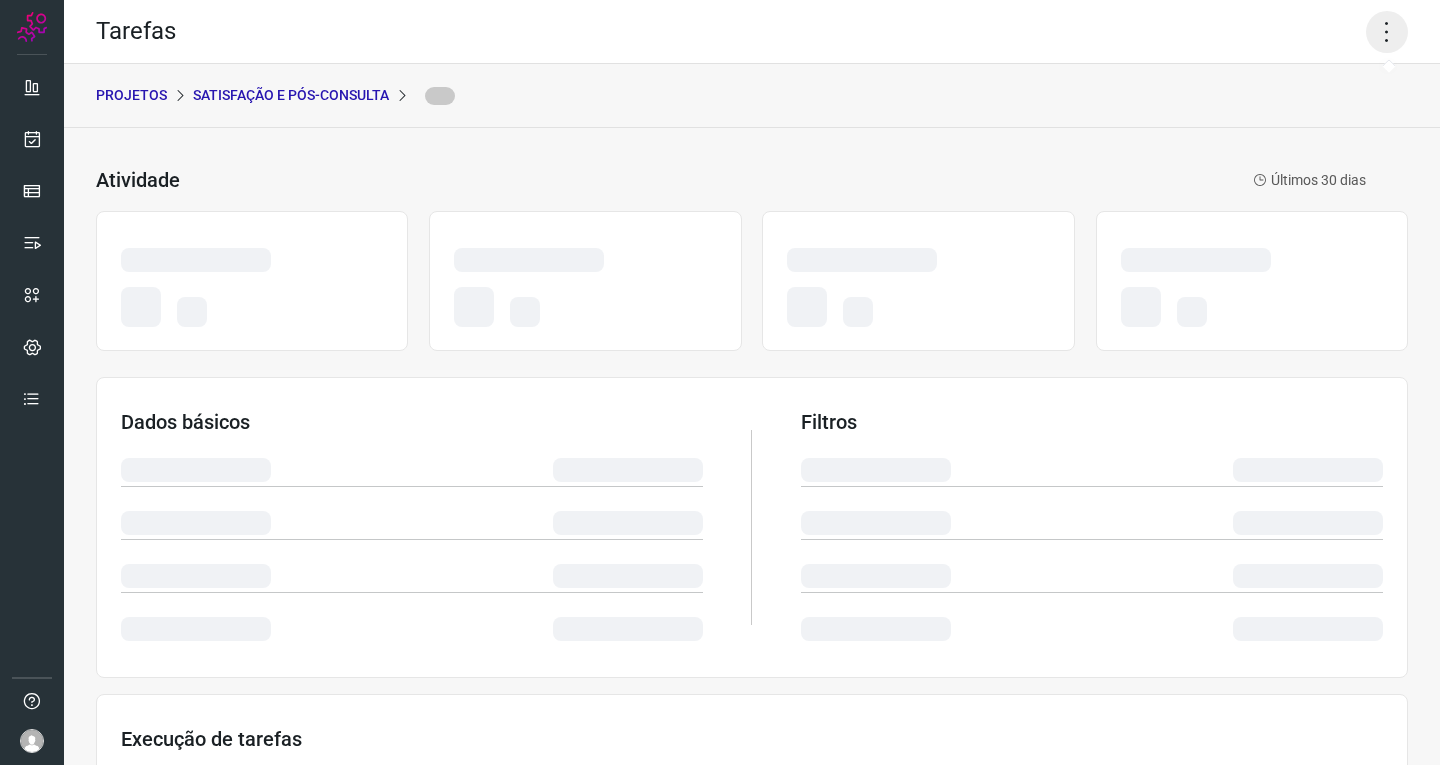 click 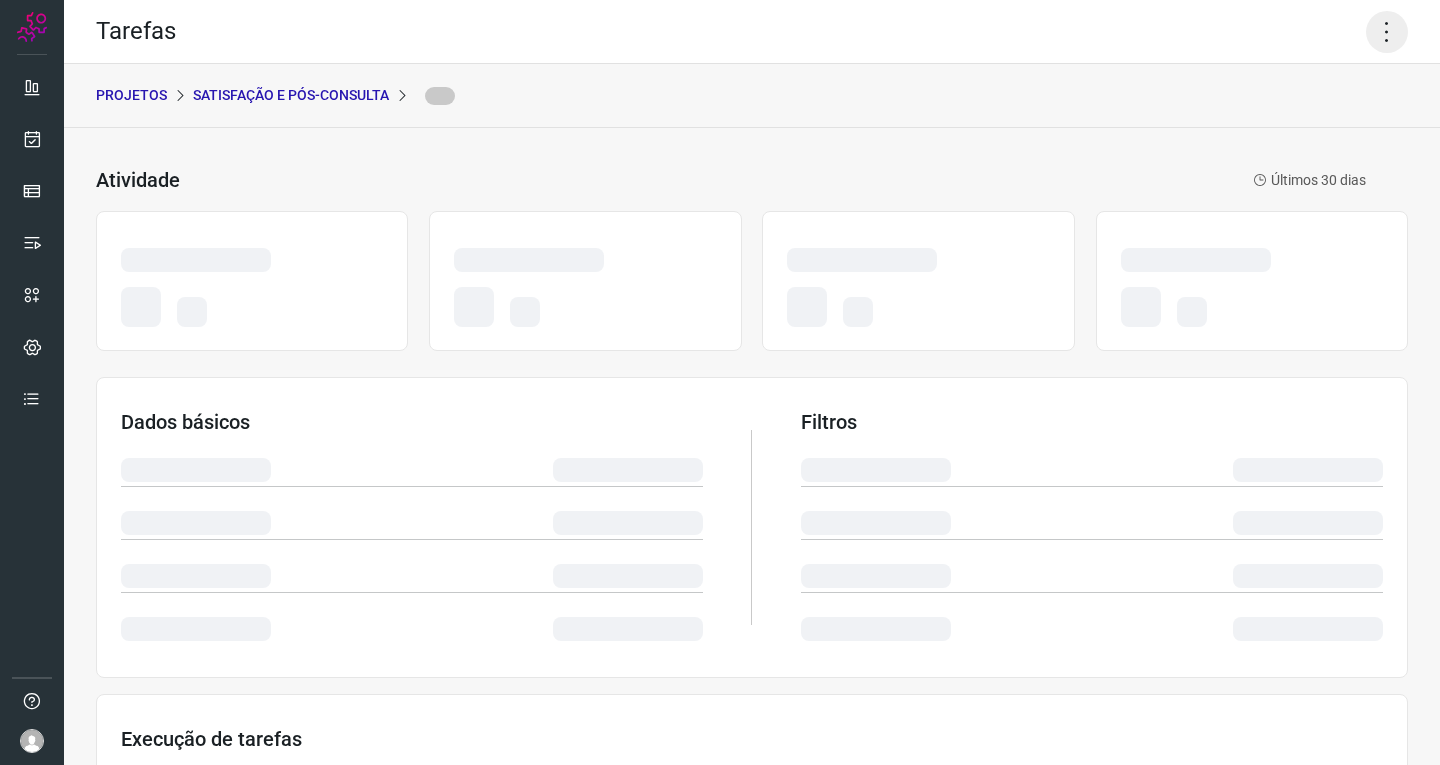 click 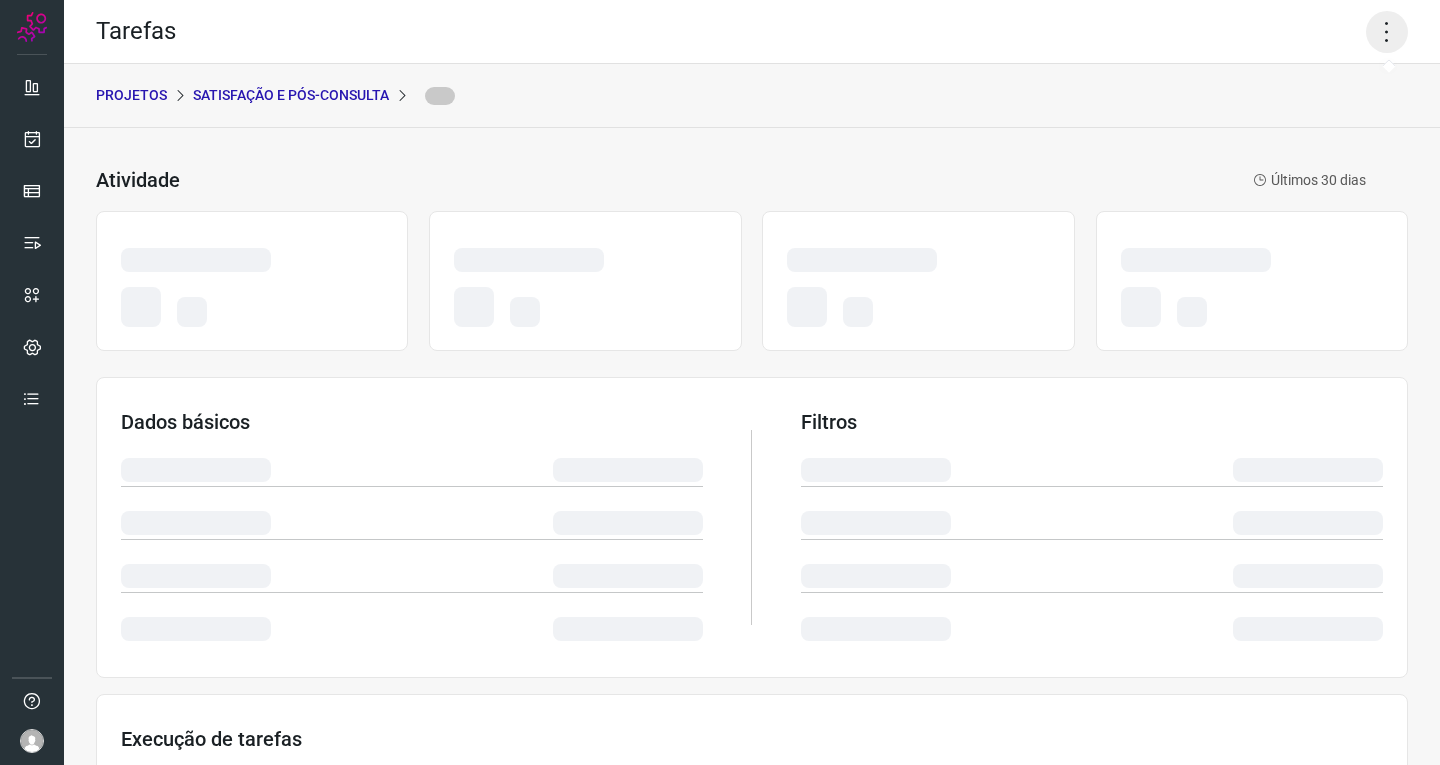 click 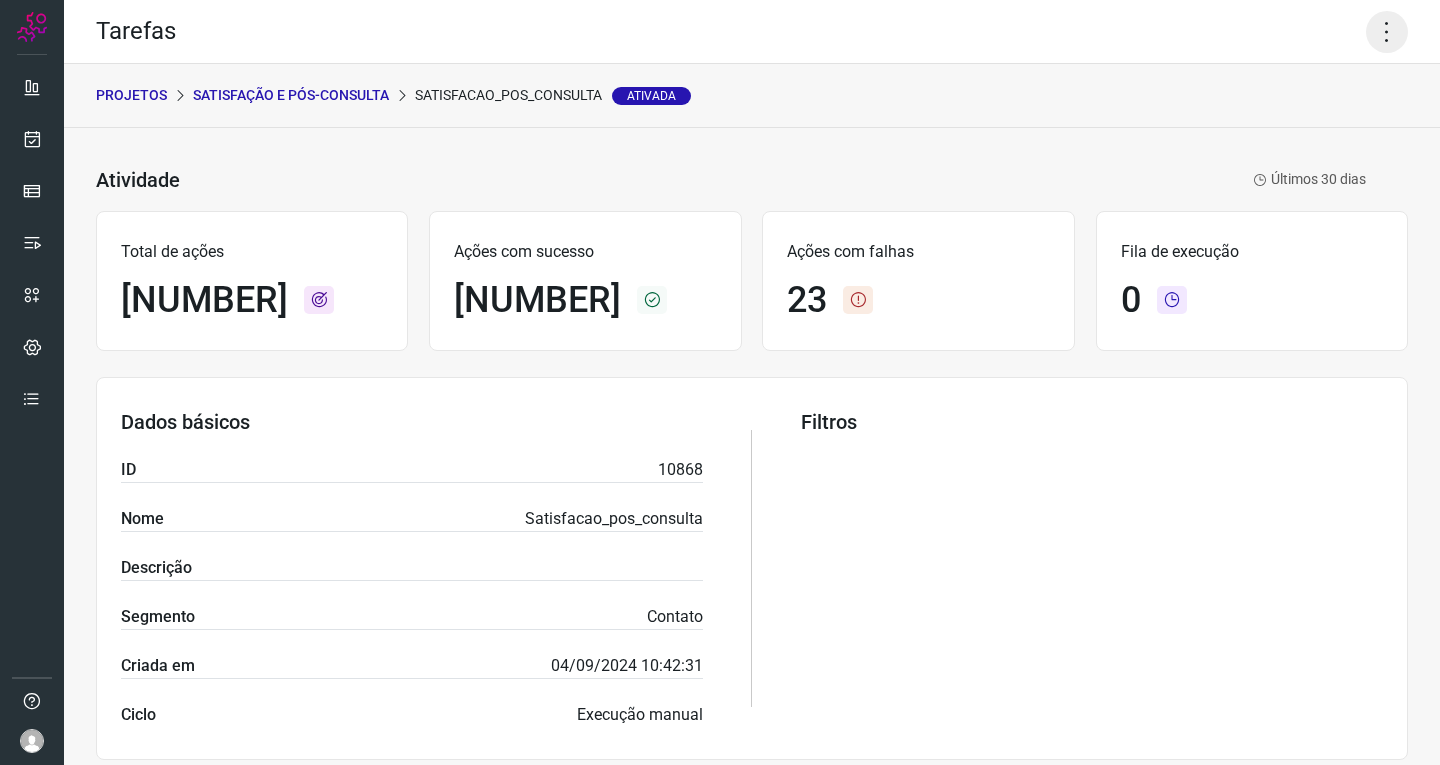 click 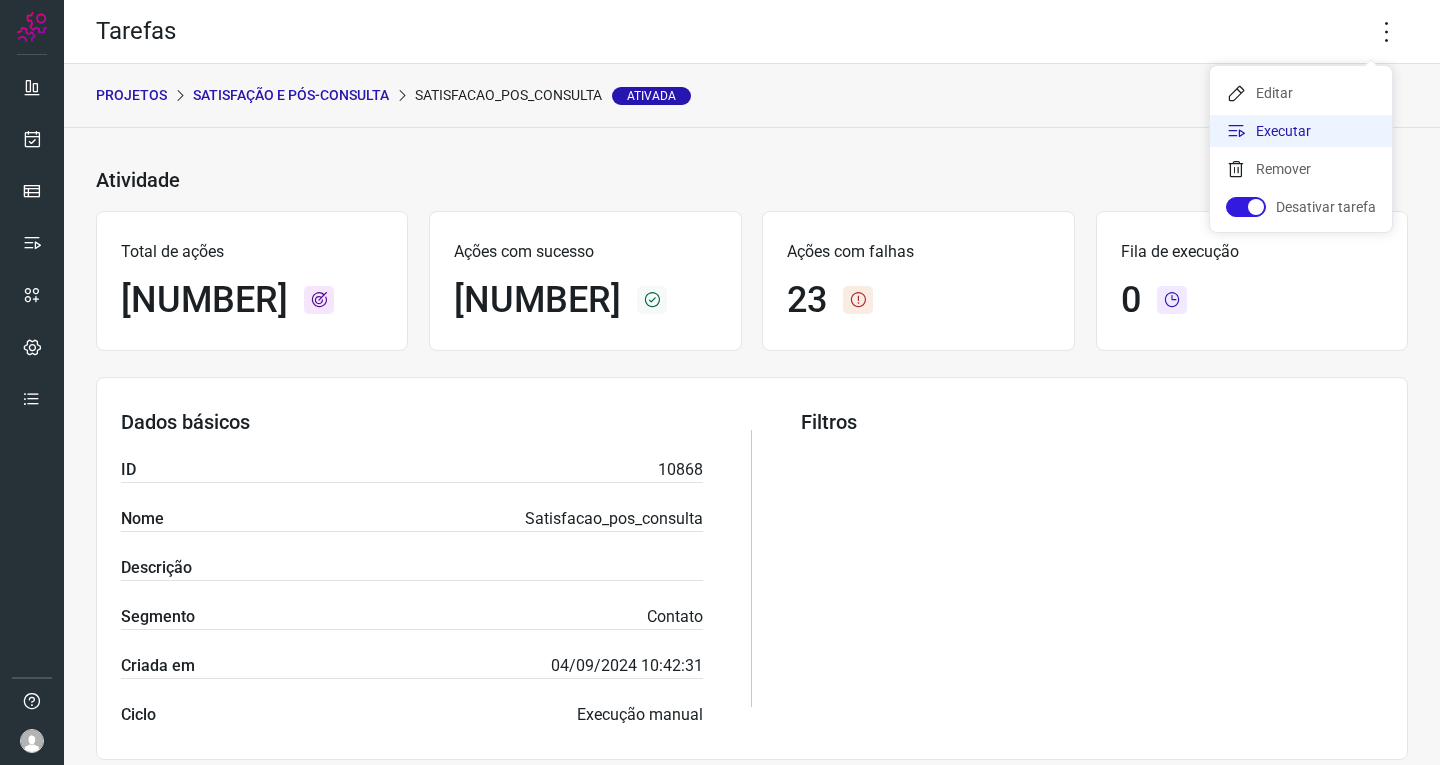 click on "Executar" 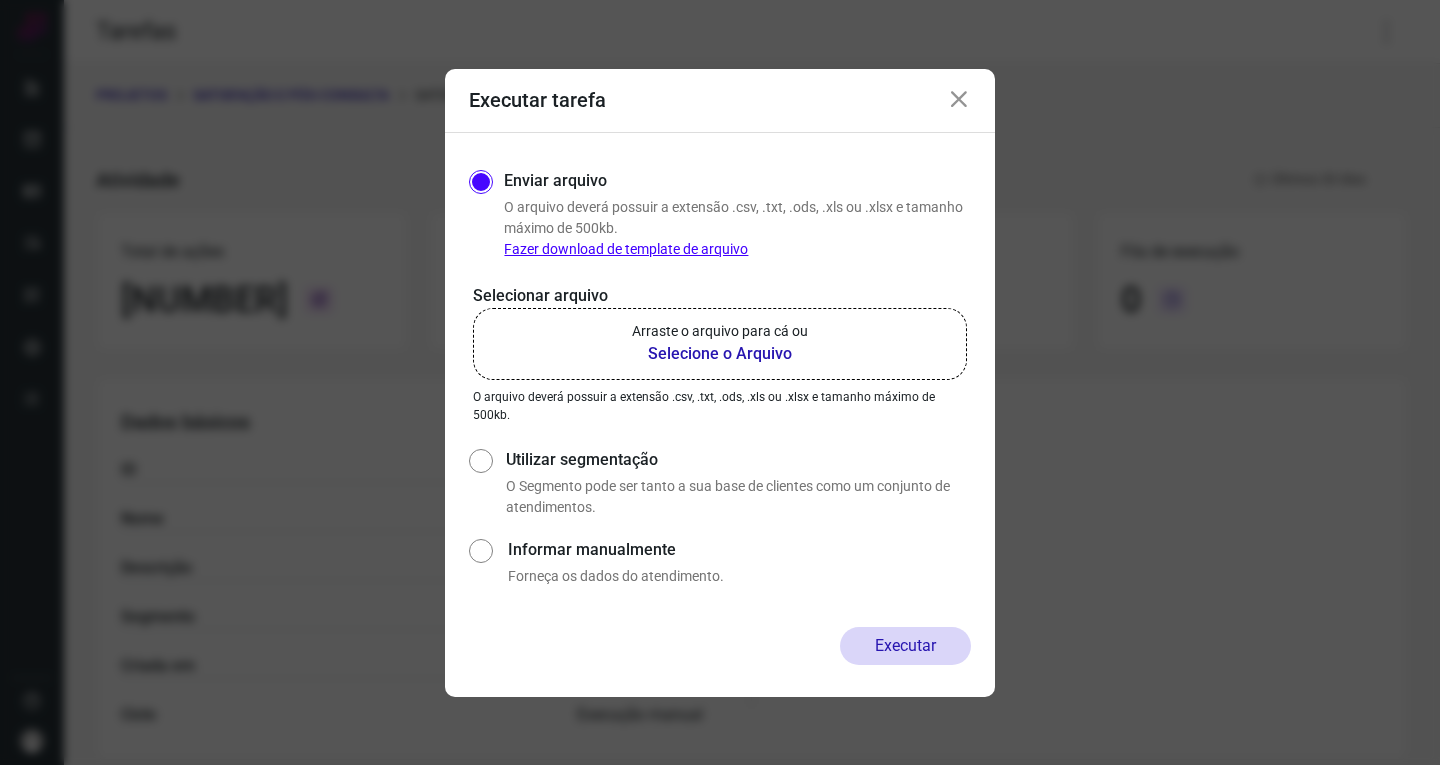 click on "Selecione o Arquivo" at bounding box center [720, 354] 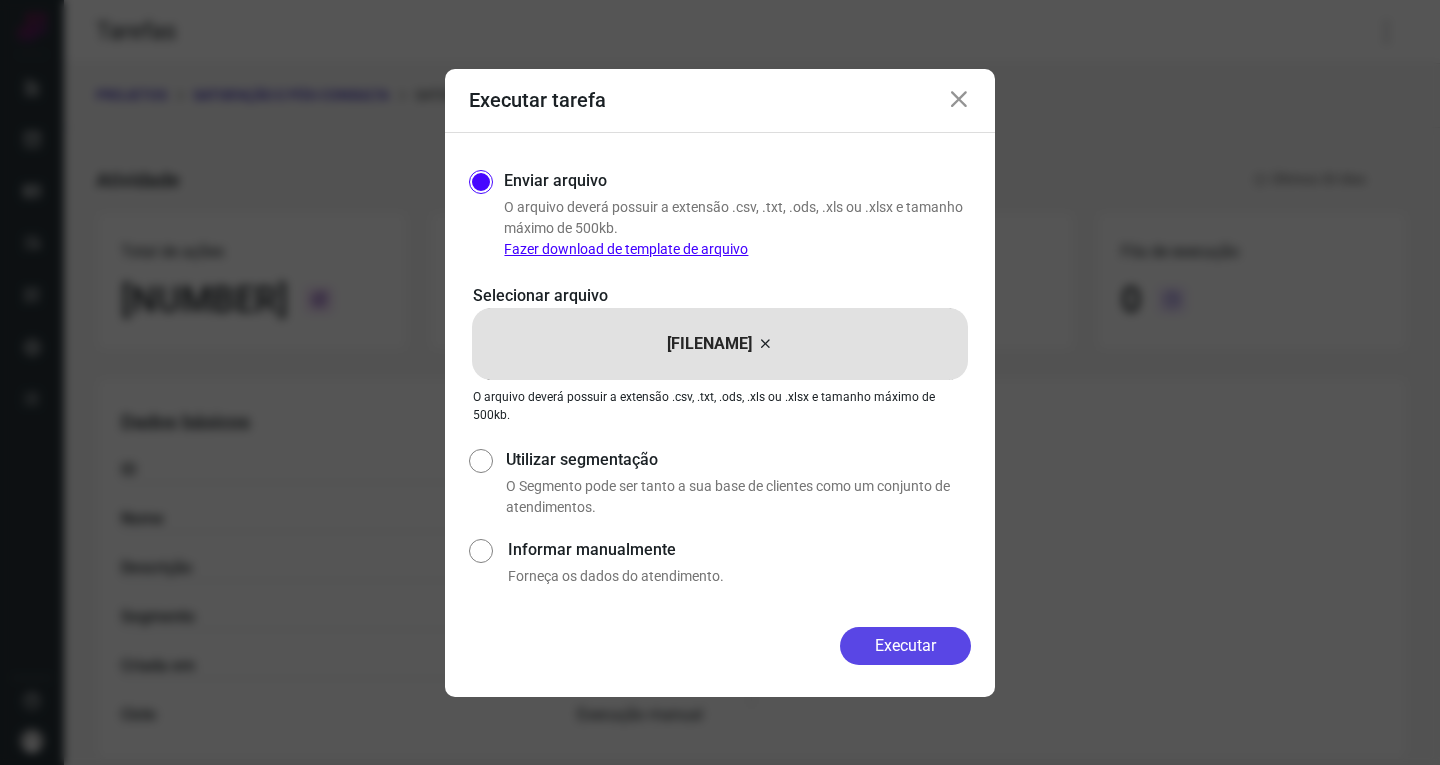 click on "Executar" at bounding box center (905, 646) 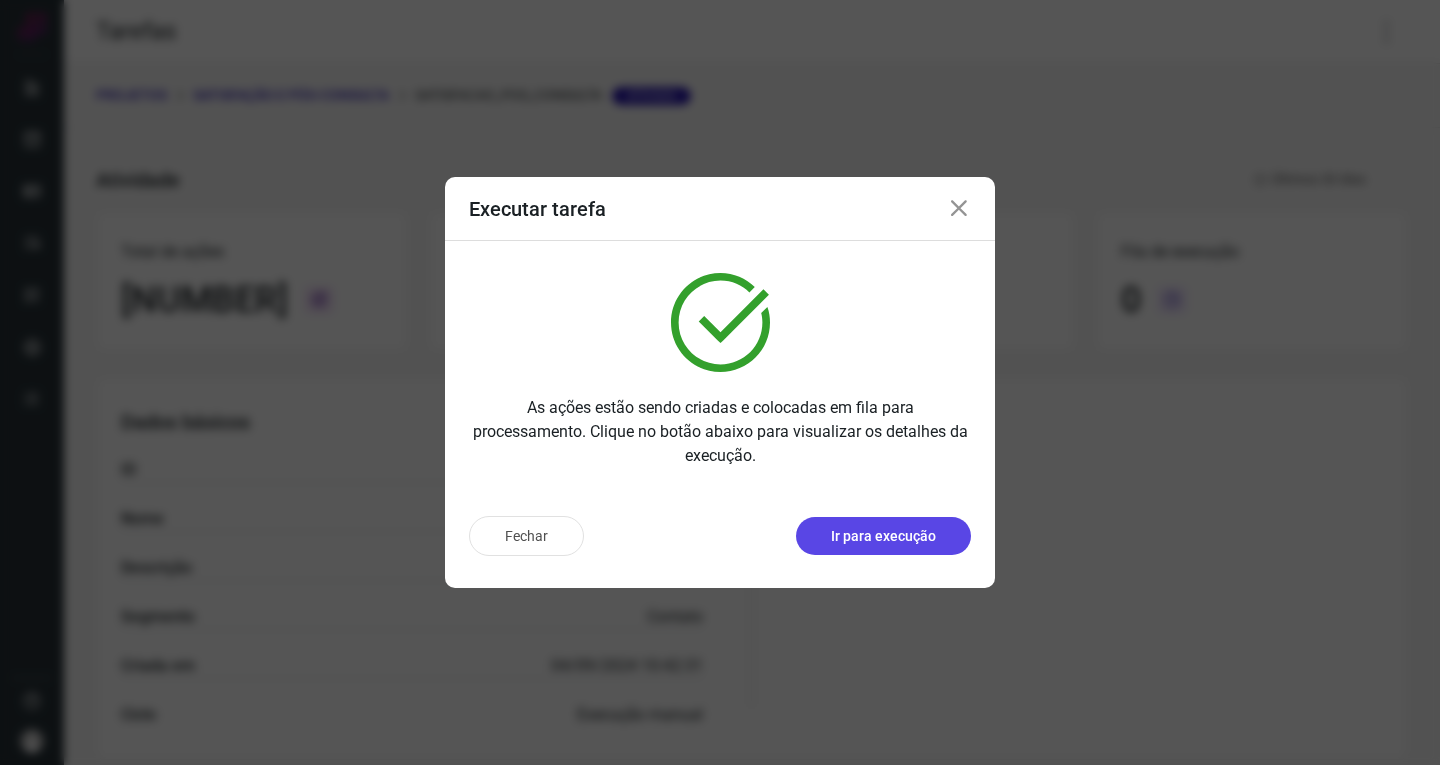 click on "Ir para execução" at bounding box center [883, 536] 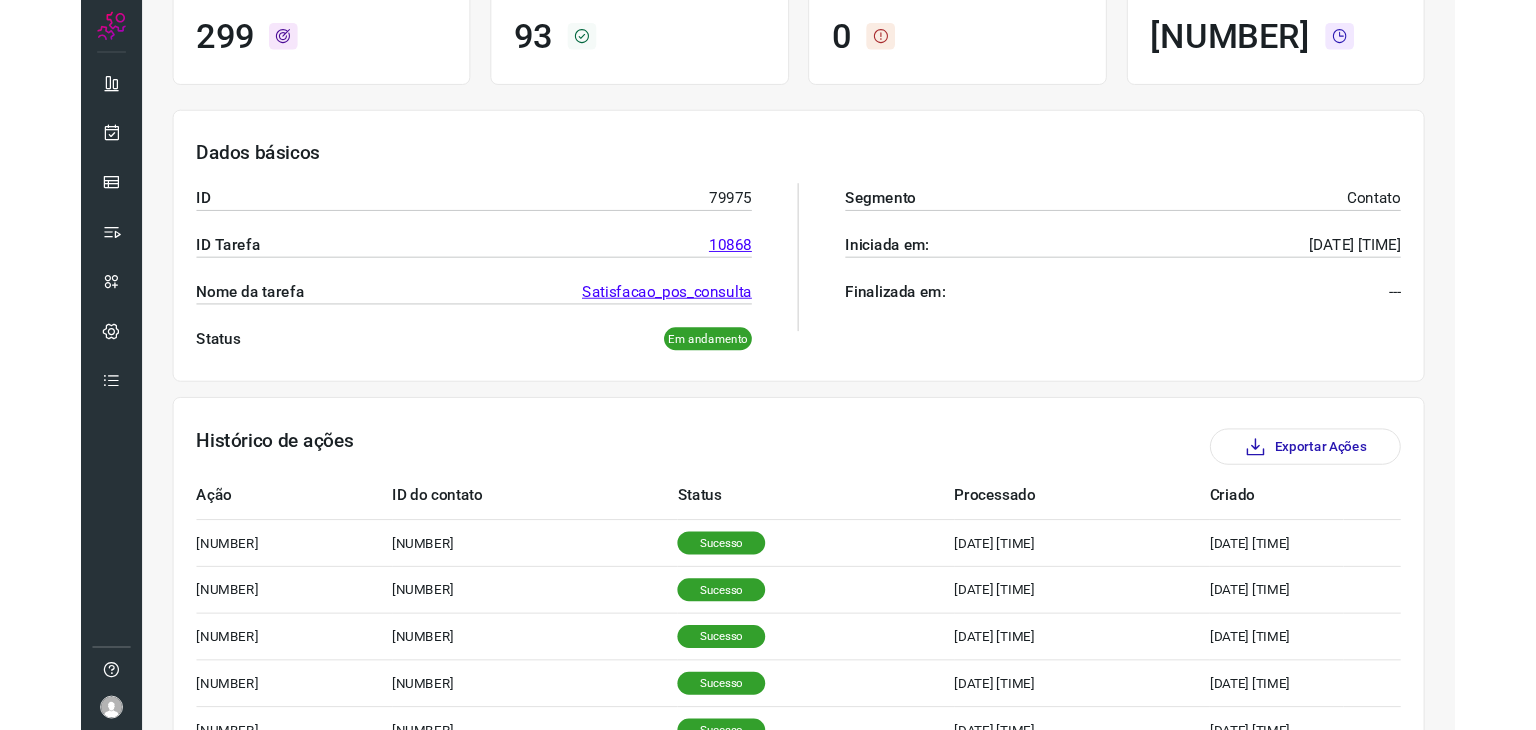 scroll, scrollTop: 0, scrollLeft: 0, axis: both 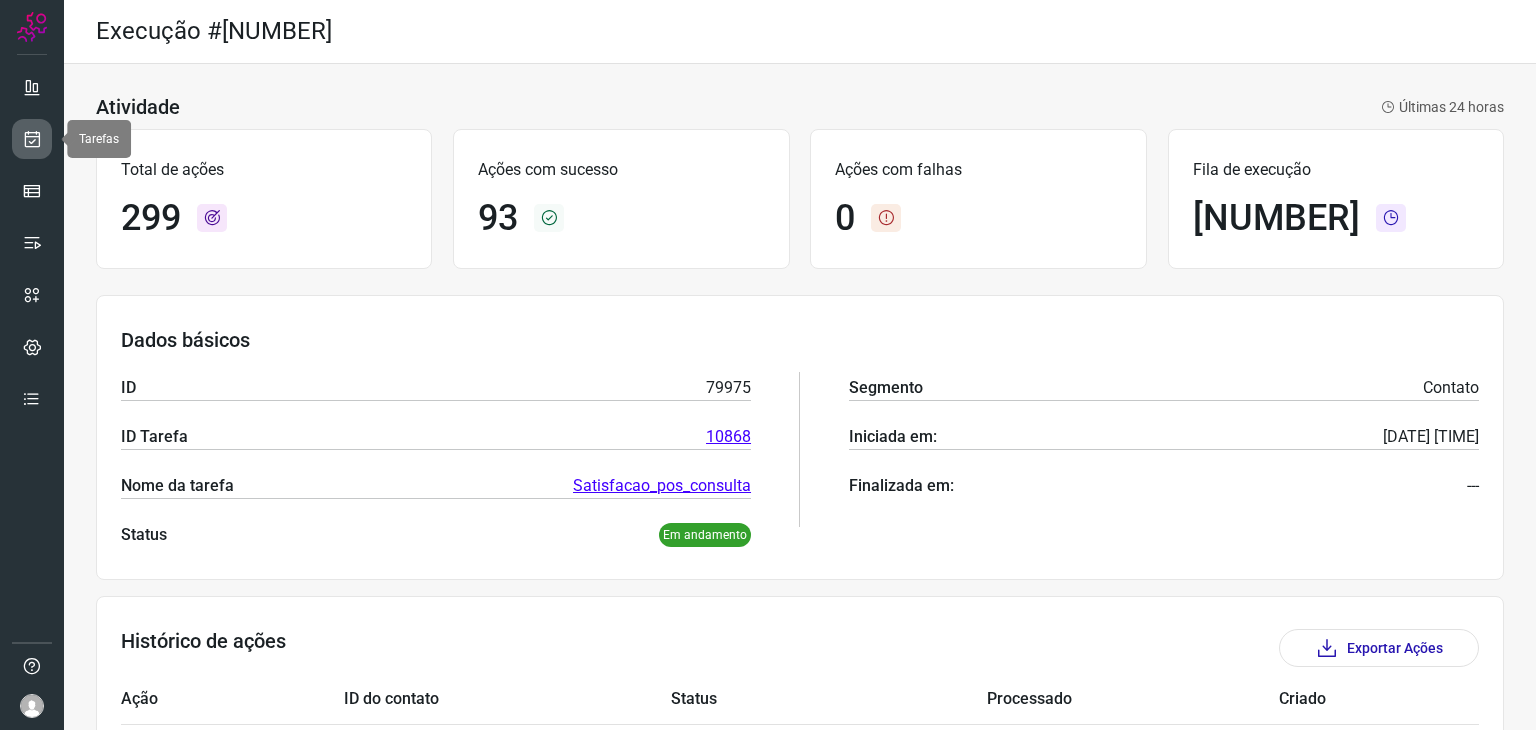 click at bounding box center [32, 139] 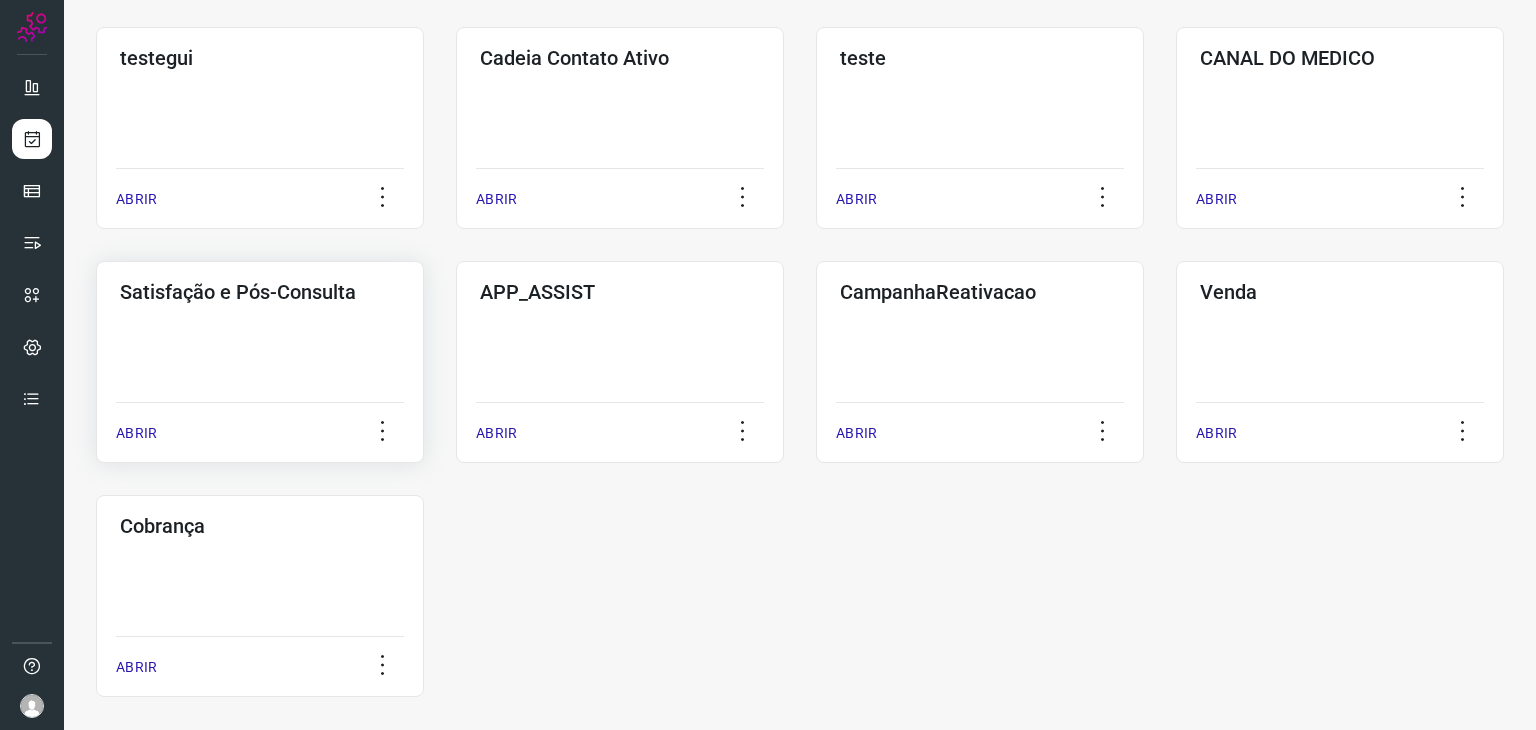 click on "Satisfação e Pós-Consulta  ABRIR" 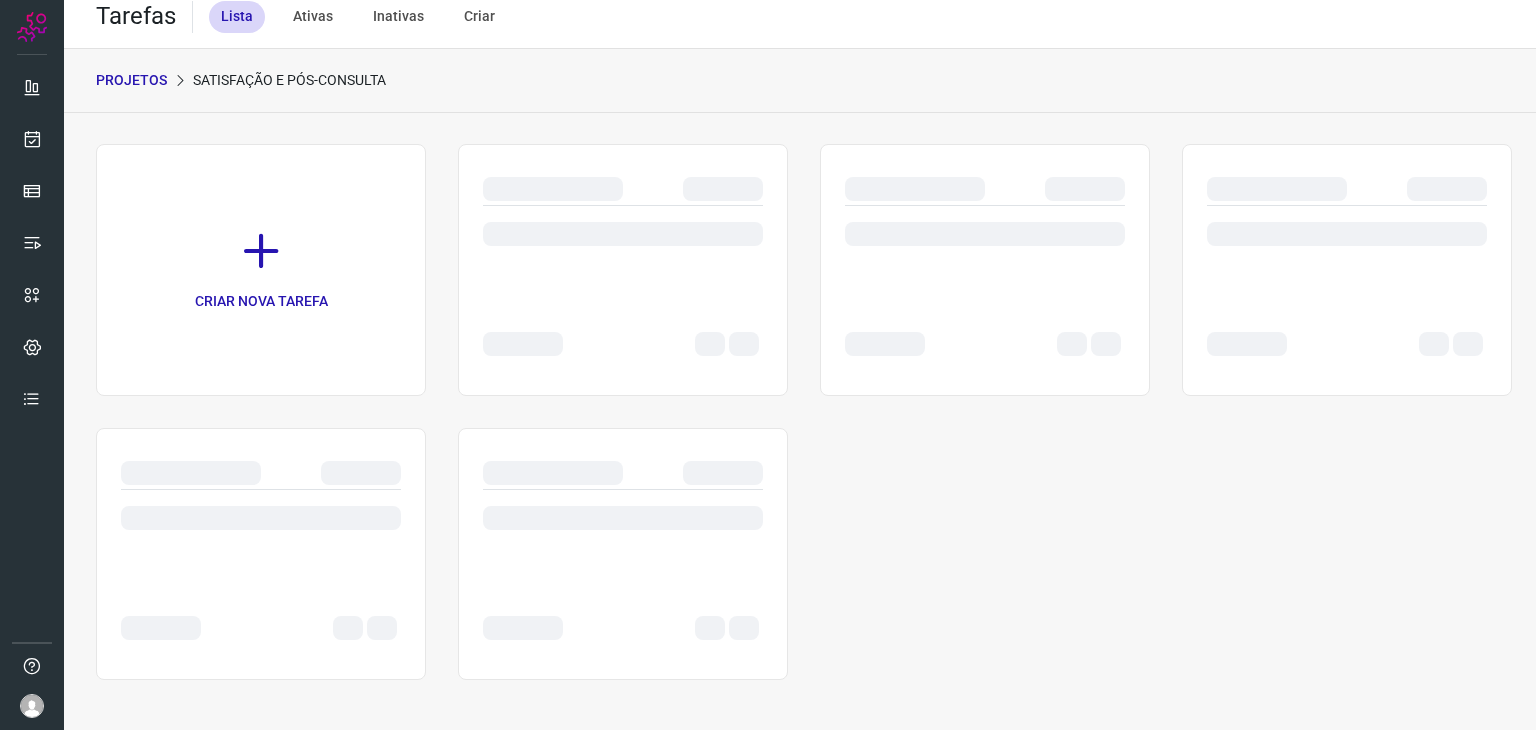 scroll, scrollTop: 0, scrollLeft: 0, axis: both 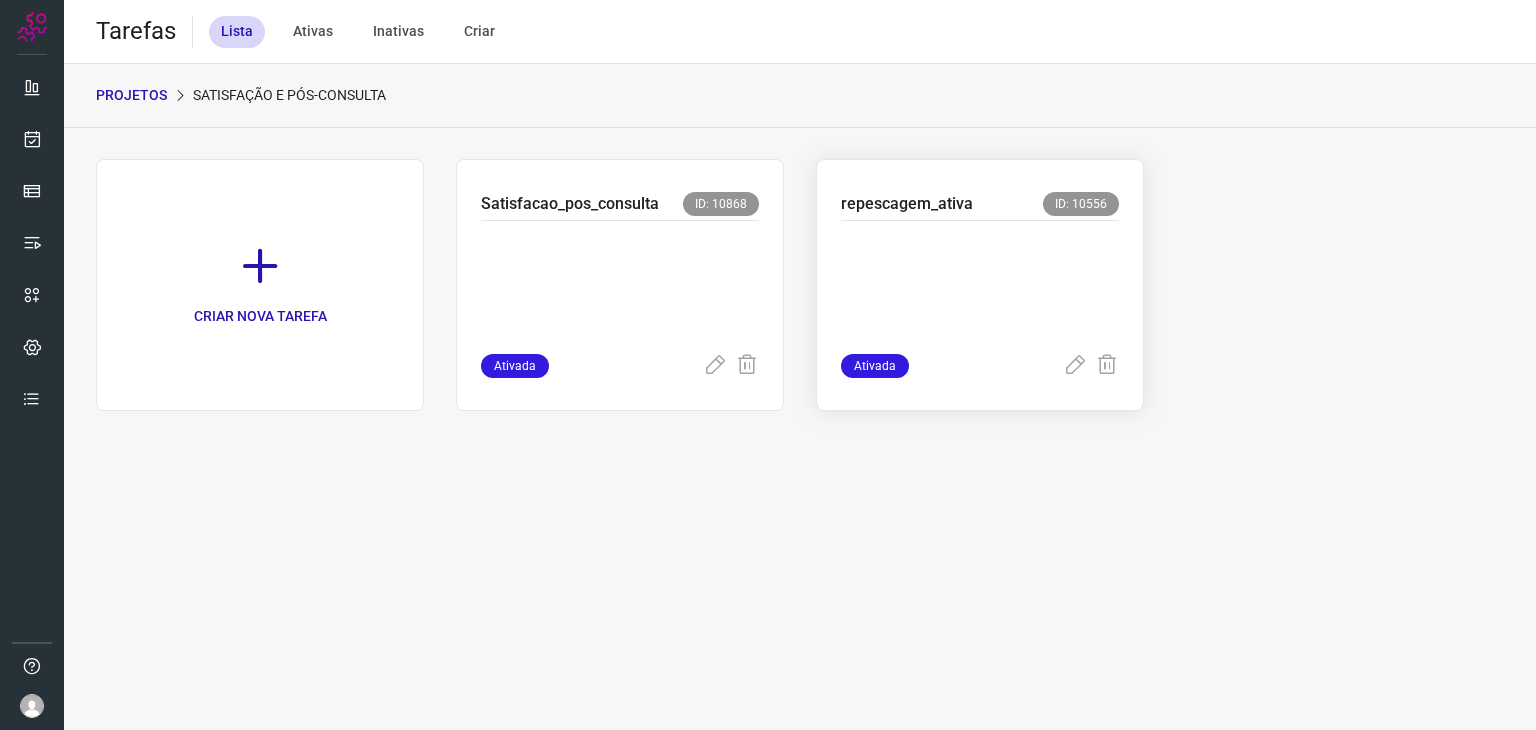 click at bounding box center [980, 283] 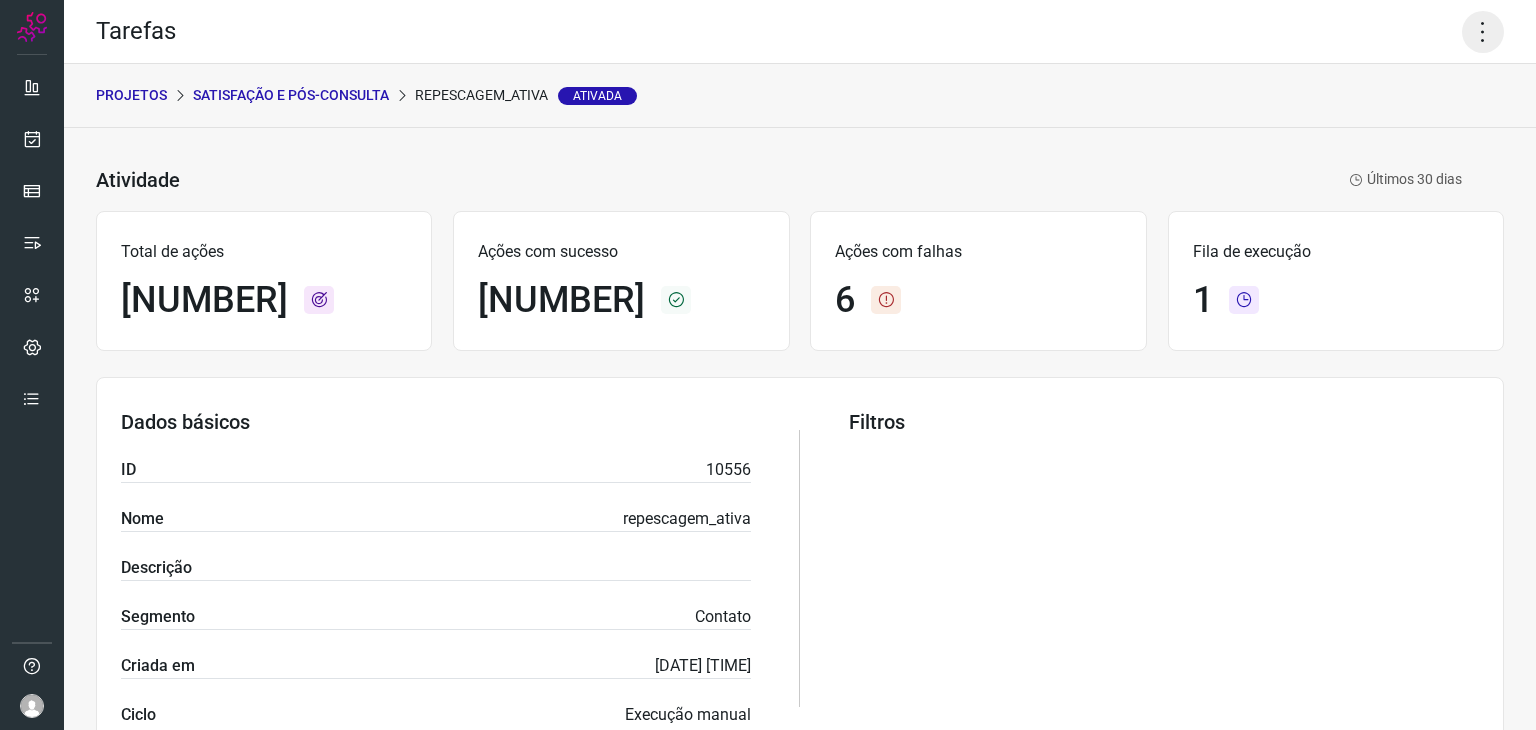 click 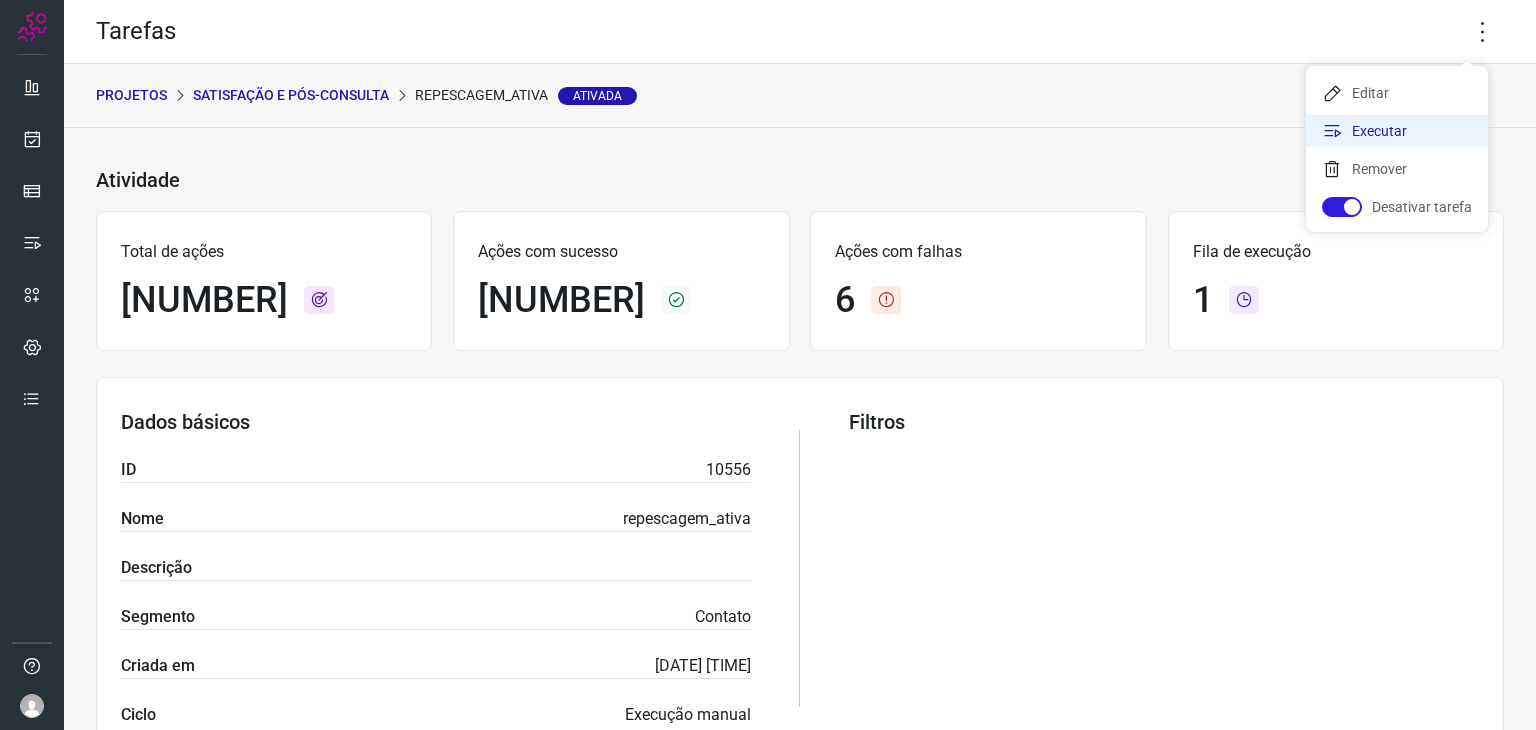 click on "Executar" 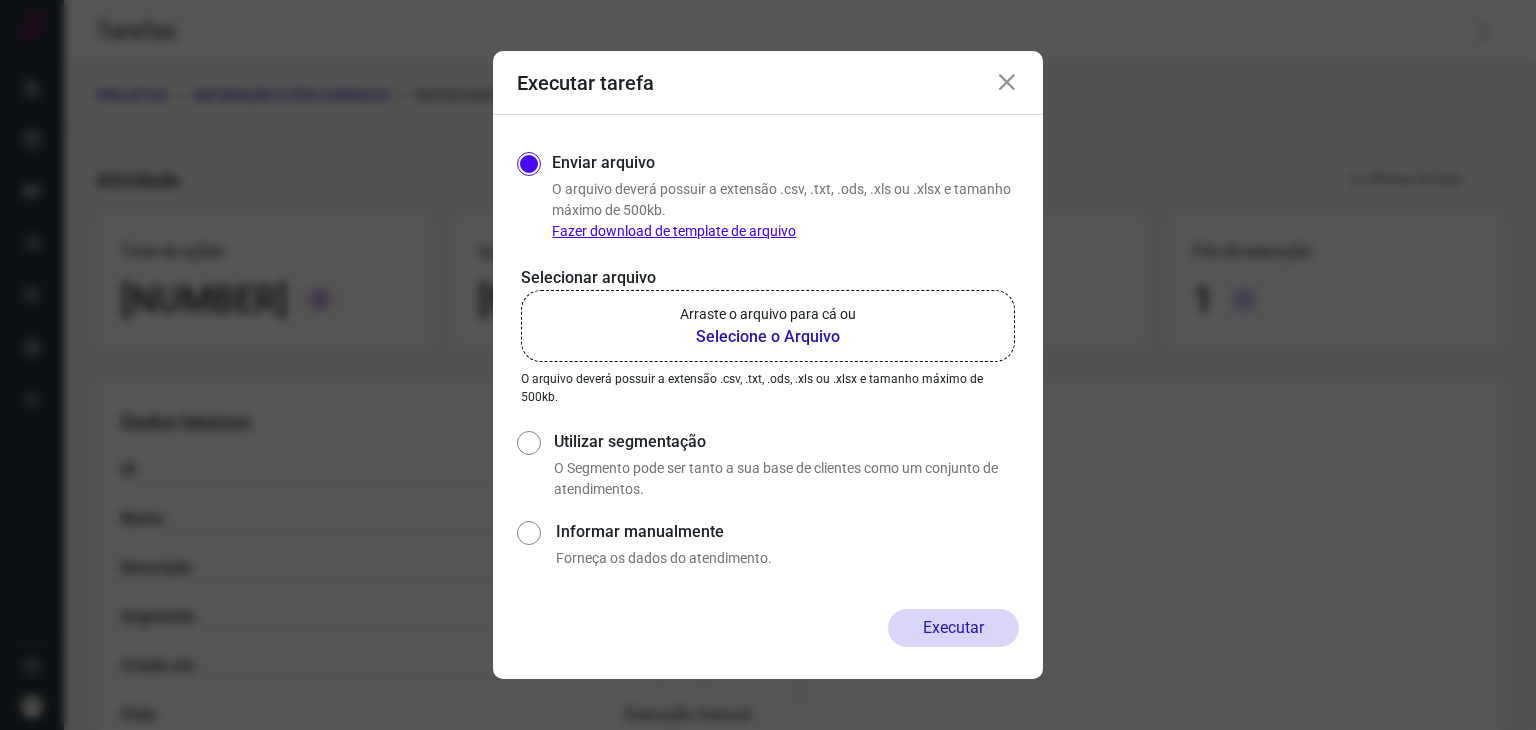 click on "Selecione o Arquivo" at bounding box center [768, 337] 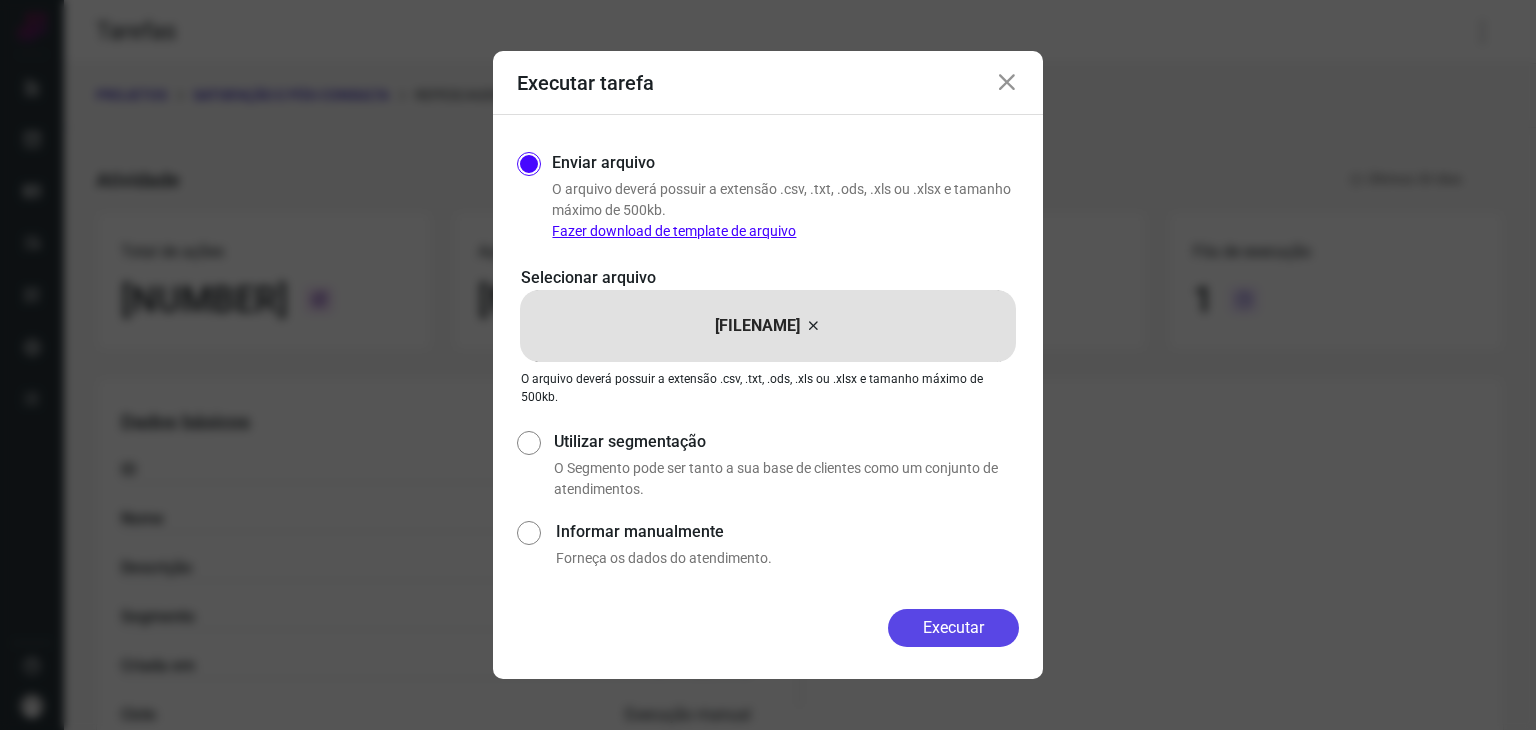 click on "Executar" at bounding box center [953, 628] 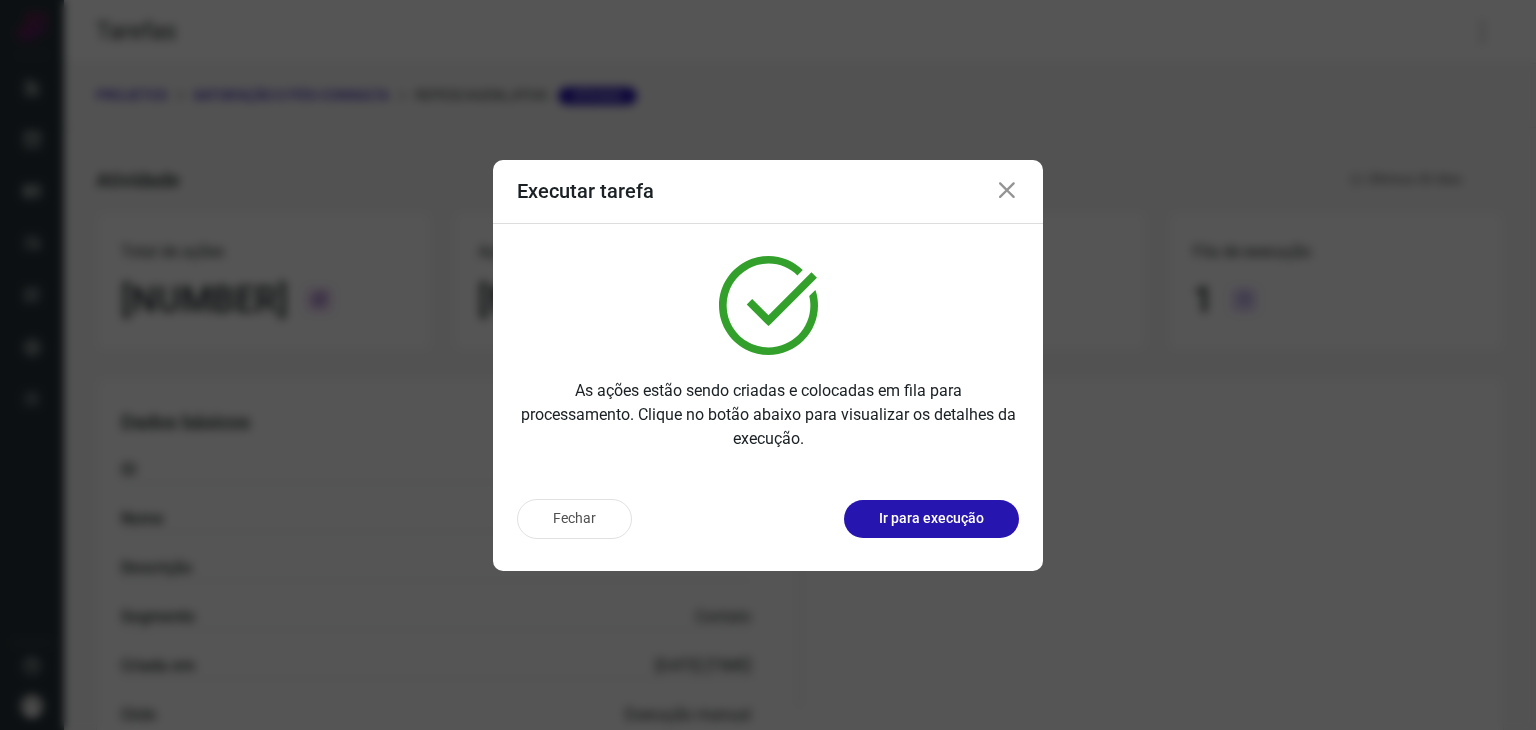 click on "Ir para execução" at bounding box center (931, 518) 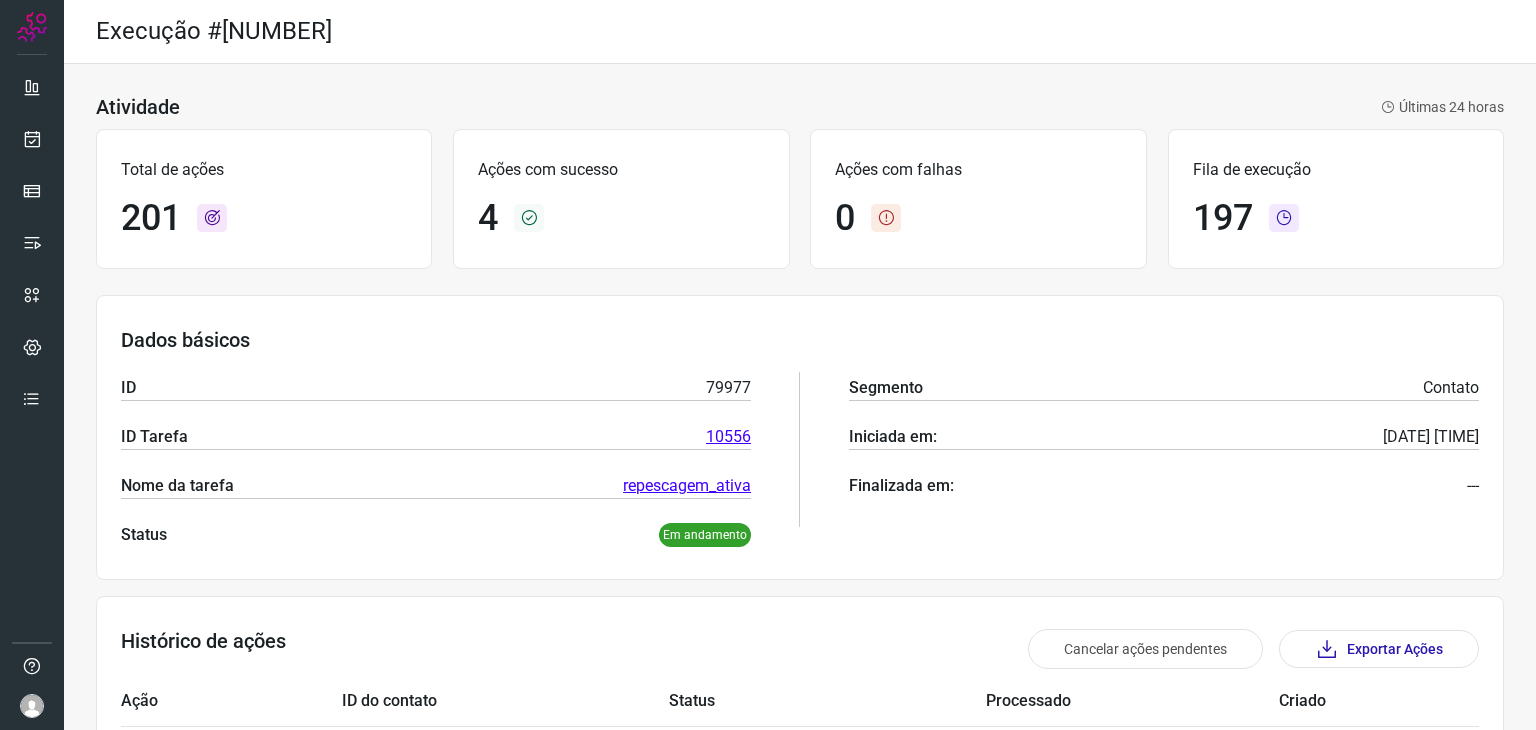 click on "Dados básicos ID 79977 ID Tarefa 10556 Nome da tarefa repescagem_ativa Status Em andamento Segmento Contato Iniciada em: 06/08/2025 16:14:35 Finalizada em: ---" at bounding box center [800, 437] 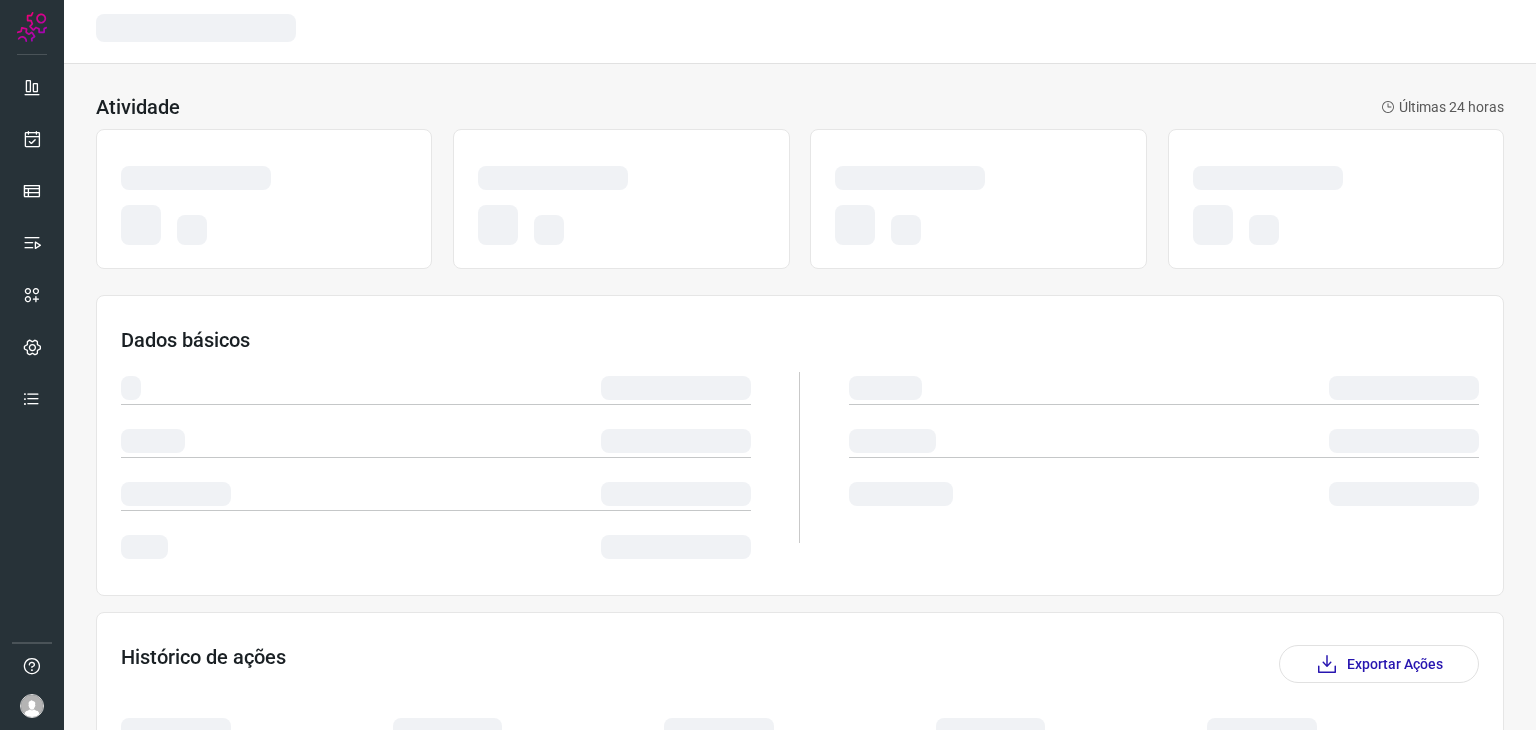 scroll, scrollTop: 0, scrollLeft: 0, axis: both 